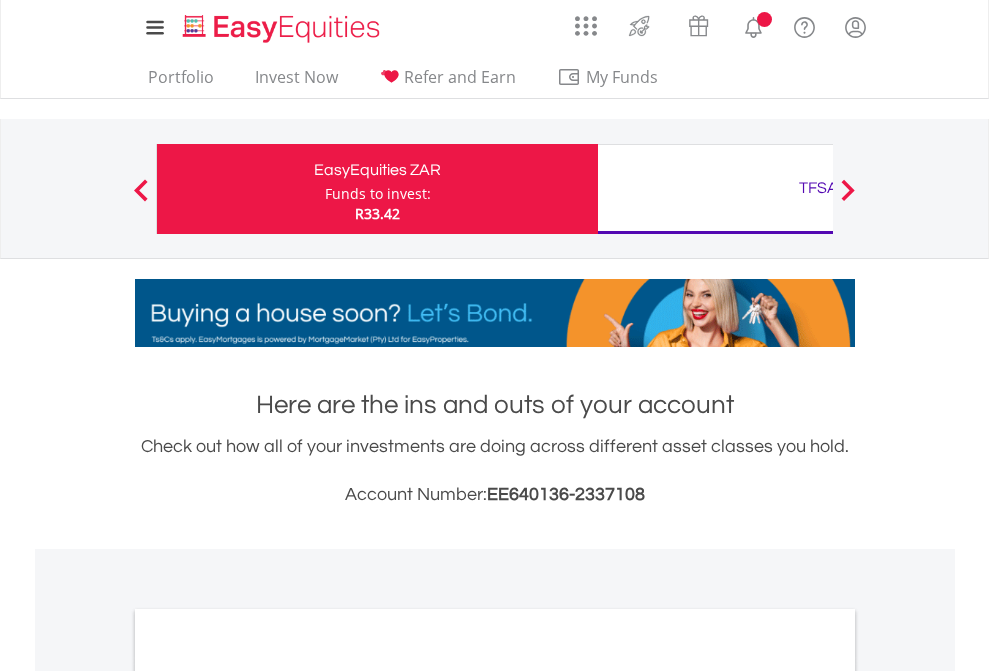 scroll, scrollTop: 0, scrollLeft: 0, axis: both 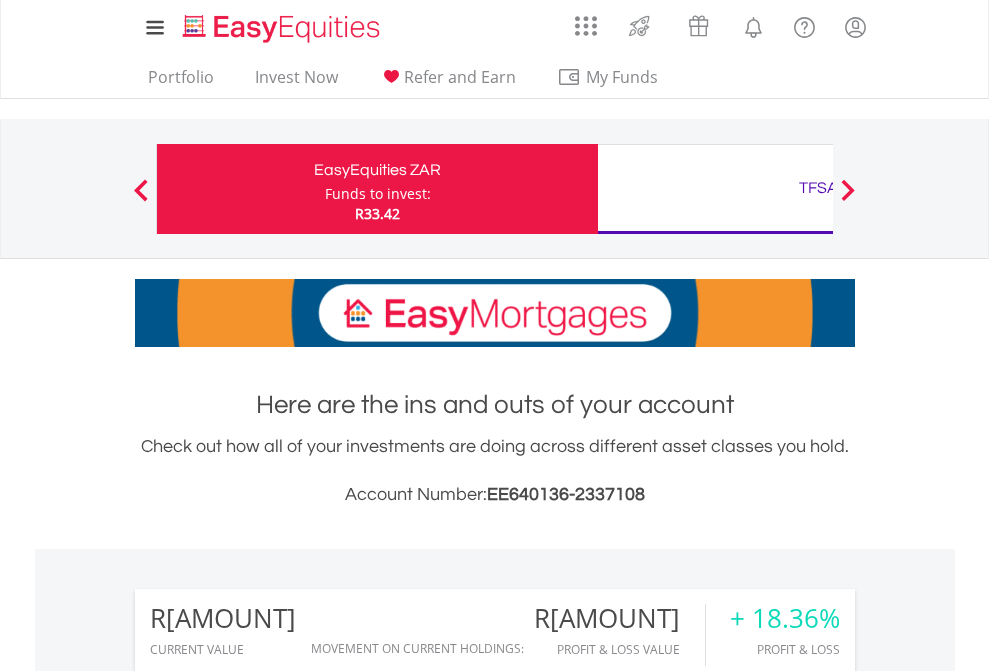 click on "Funds to invest:" at bounding box center (378, 194) 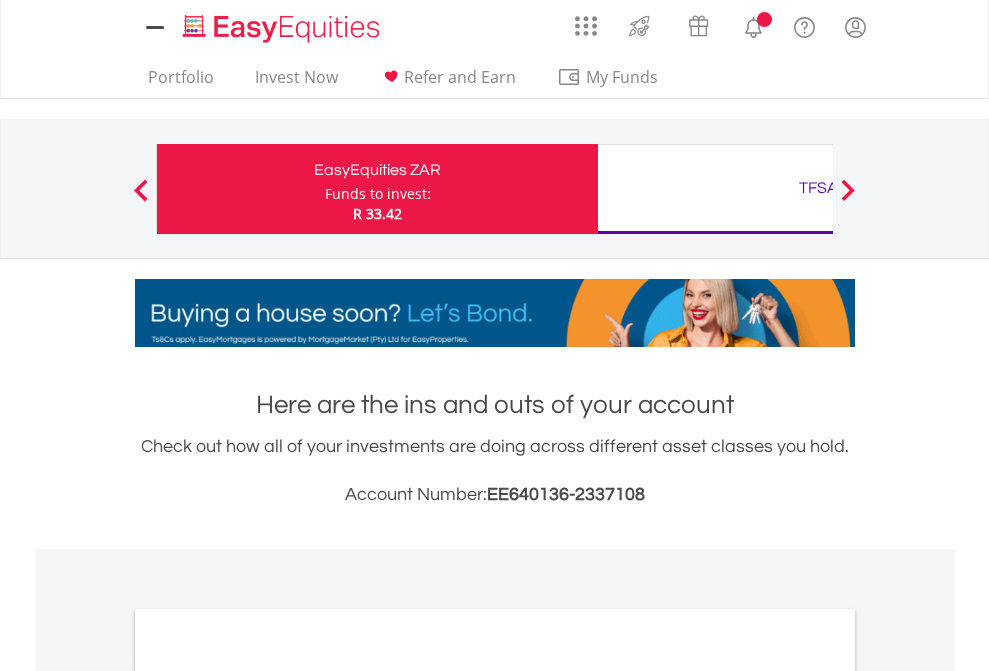 scroll, scrollTop: 0, scrollLeft: 0, axis: both 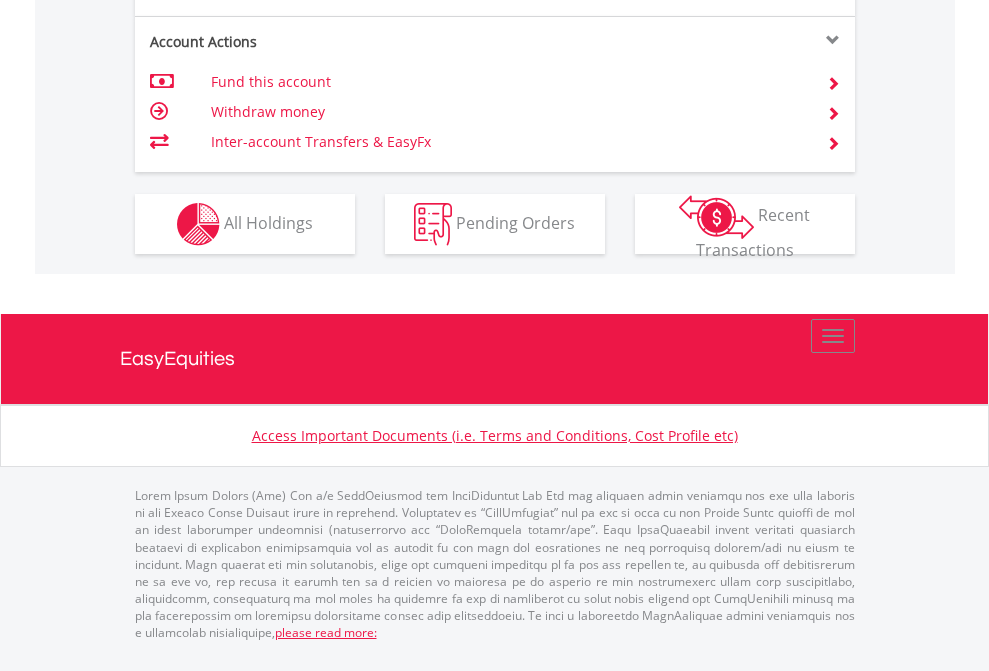 click on "Investment types" at bounding box center [706, -337] 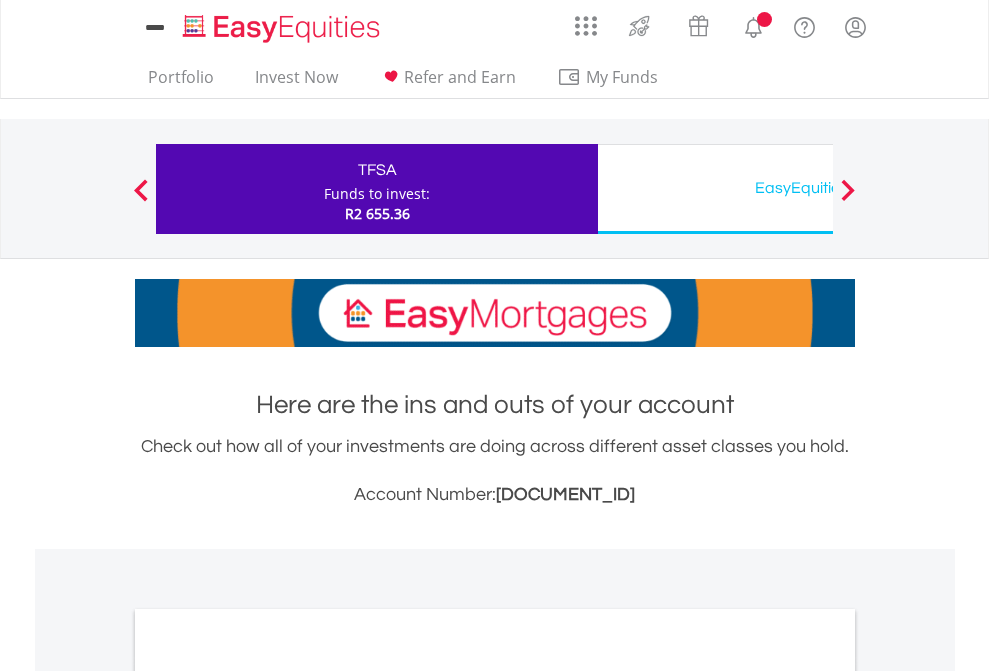 scroll, scrollTop: 0, scrollLeft: 0, axis: both 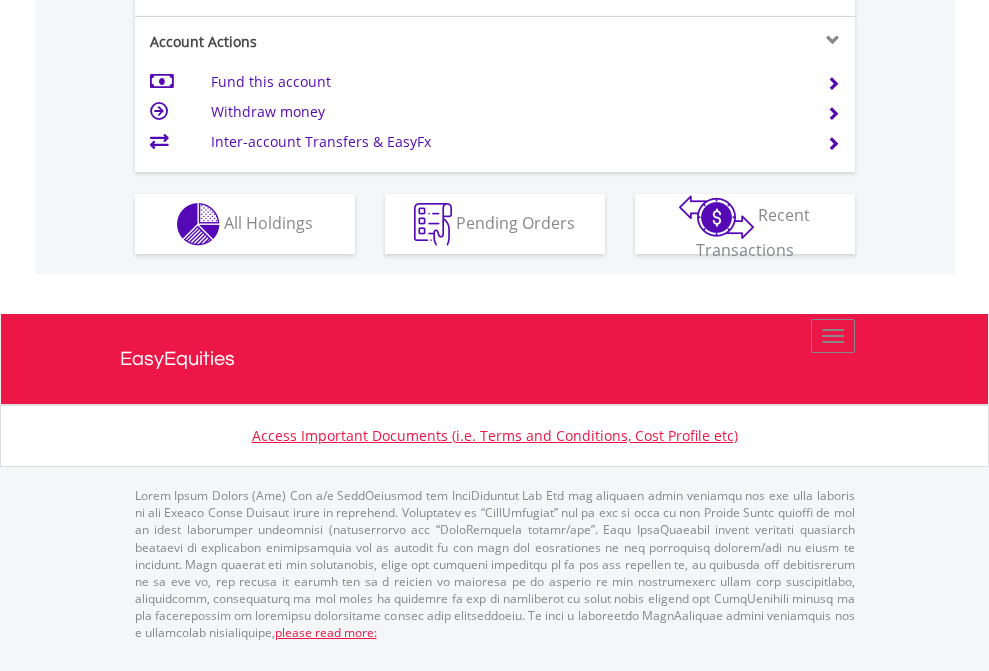 click on "Investment types" at bounding box center (706, -337) 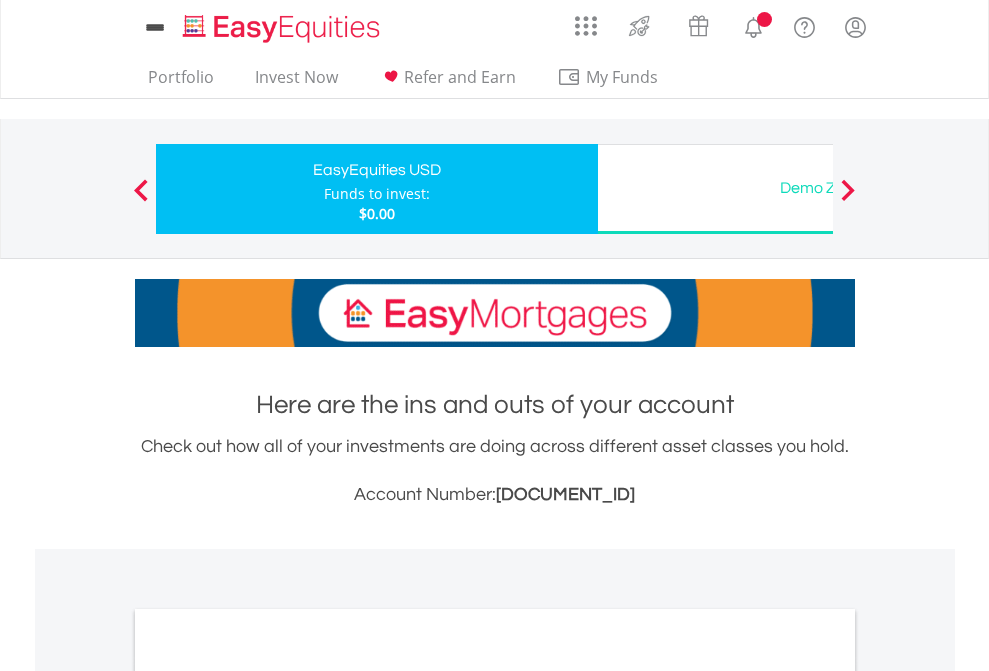 scroll, scrollTop: 0, scrollLeft: 0, axis: both 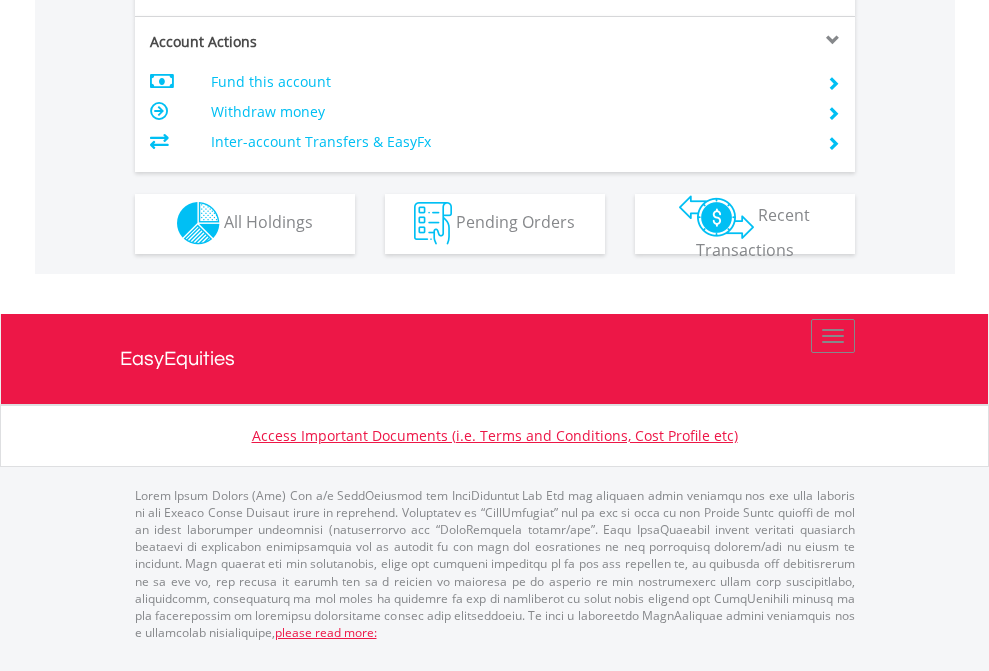 click on "Investment types" at bounding box center [706, -353] 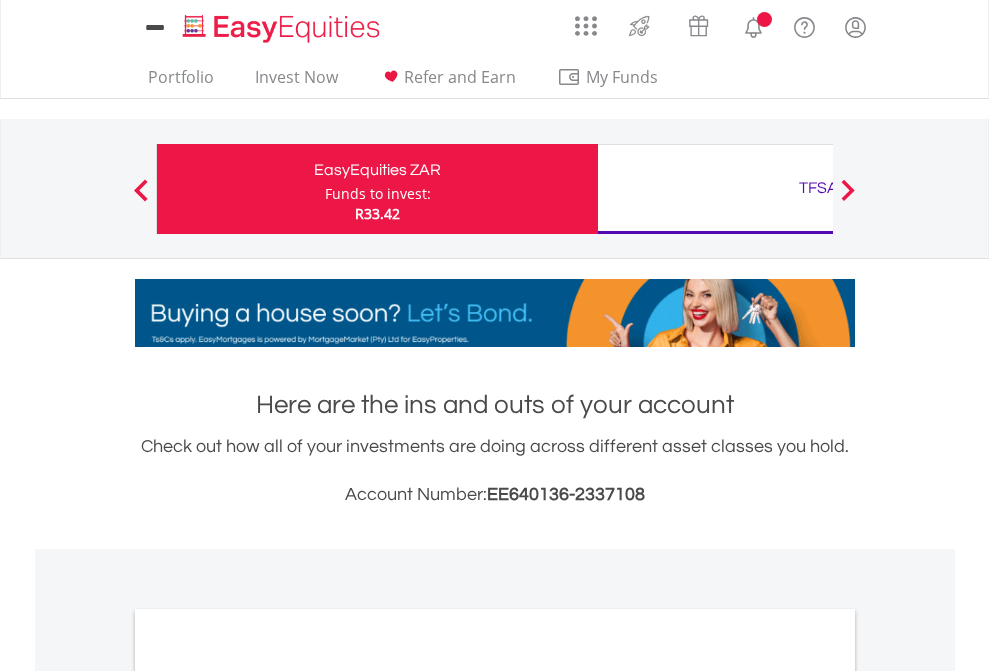 scroll, scrollTop: 0, scrollLeft: 0, axis: both 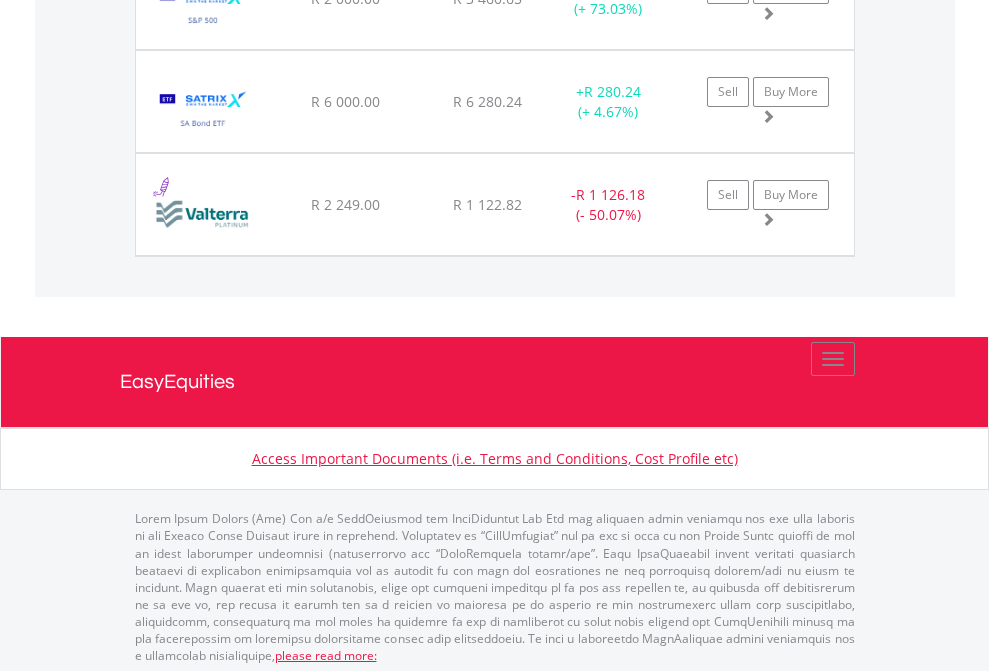 click on "TFSA" at bounding box center [818, -2196] 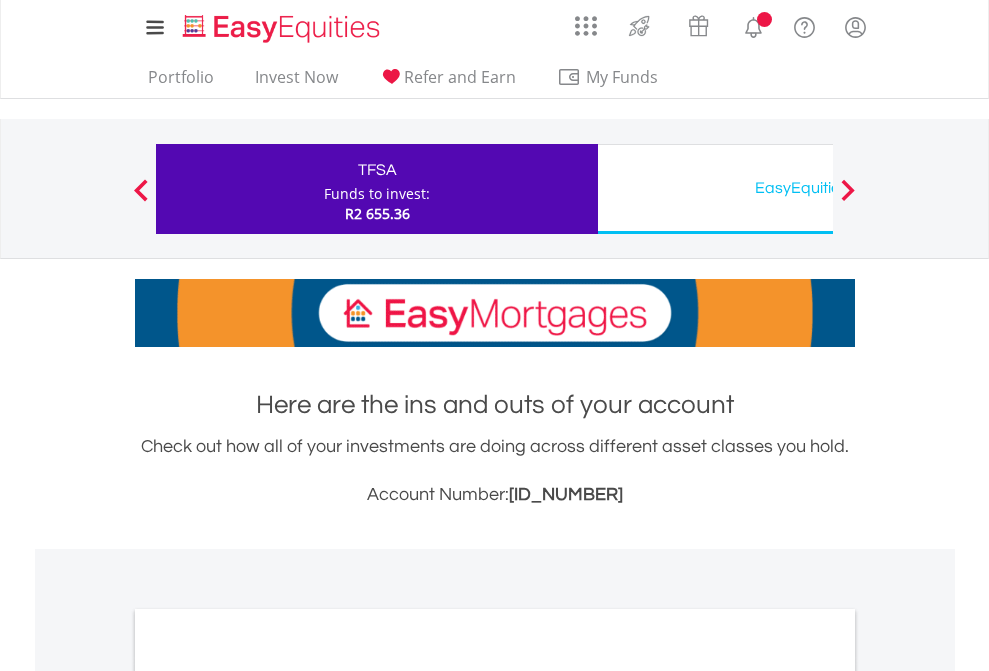 scroll, scrollTop: 1202, scrollLeft: 0, axis: vertical 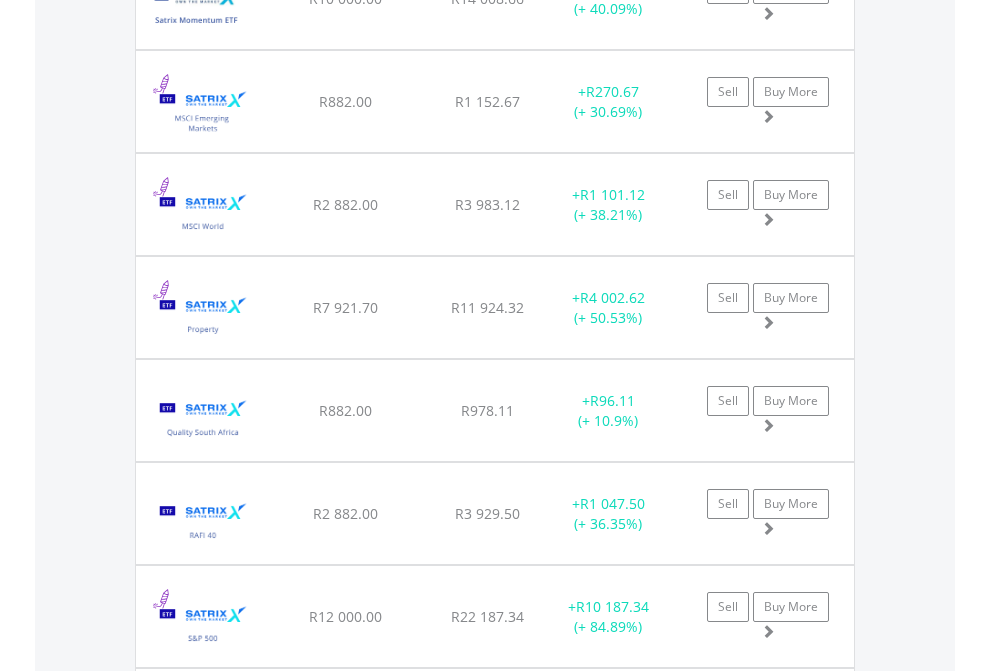 click on "EasyEquities USD" at bounding box center [818, -2156] 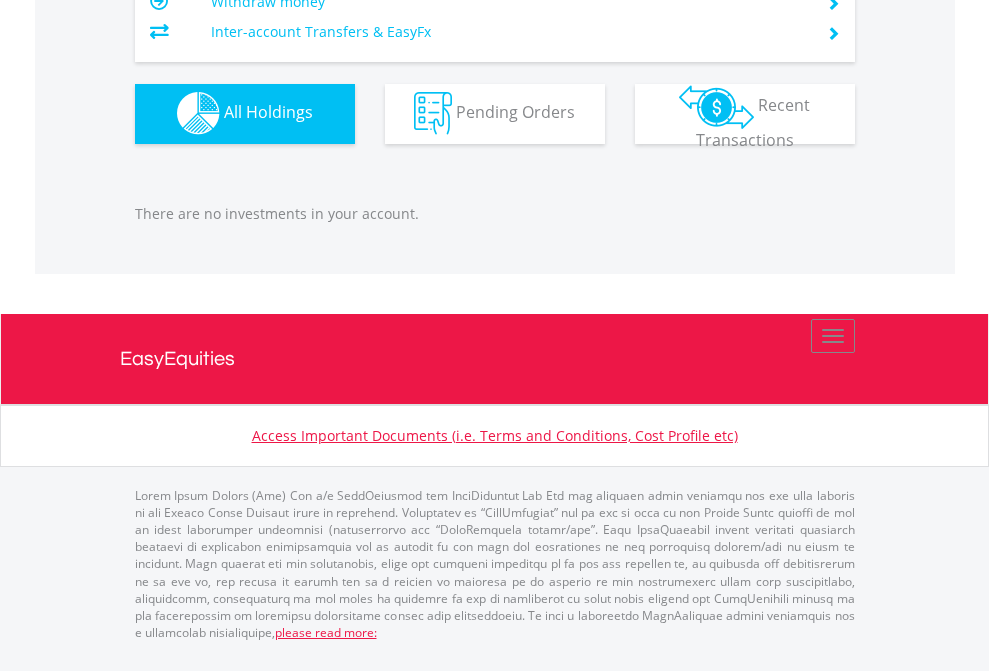 scroll, scrollTop: 1980, scrollLeft: 0, axis: vertical 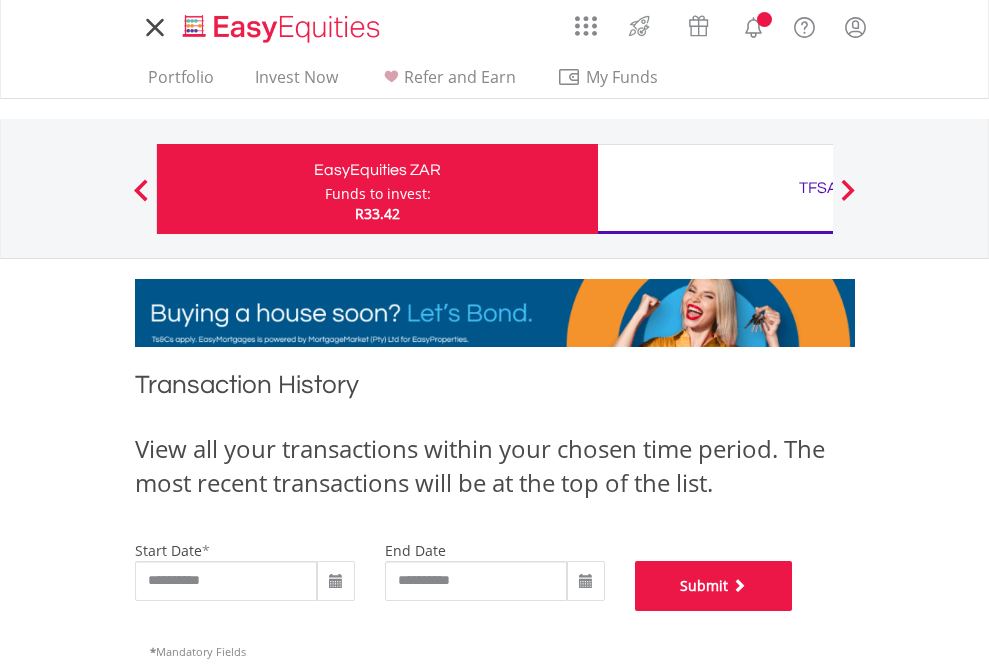 click on "Submit" at bounding box center [714, 586] 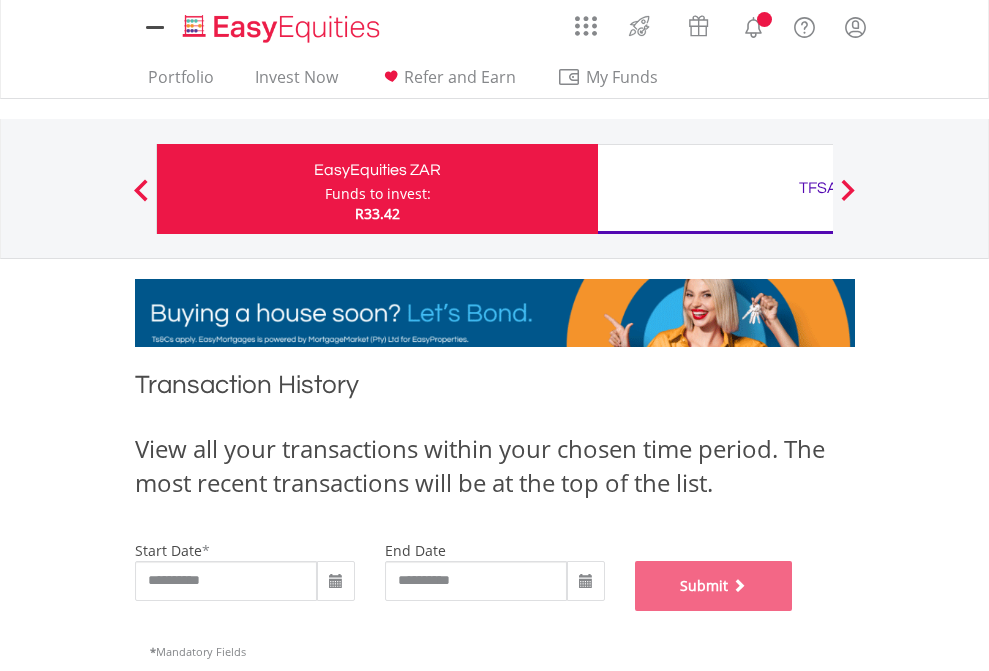 scroll, scrollTop: 811, scrollLeft: 0, axis: vertical 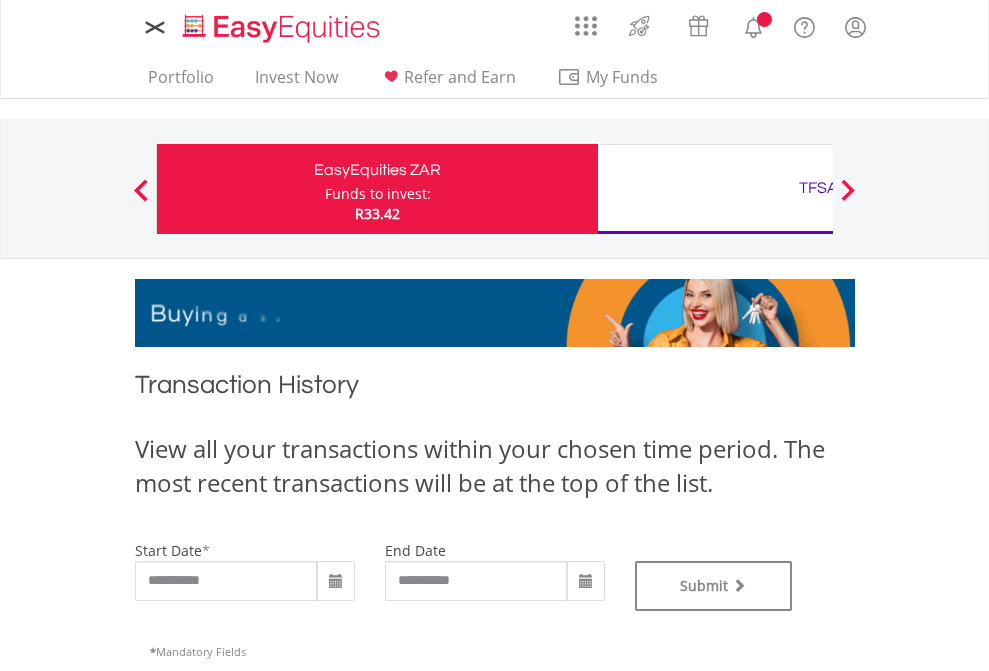 click on "TFSA" at bounding box center (818, 188) 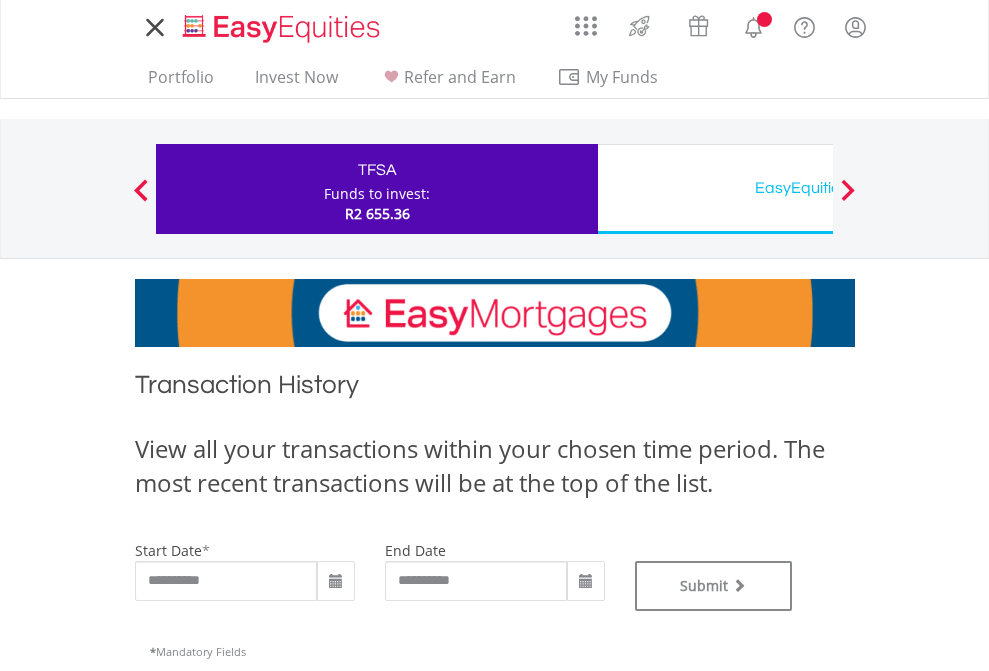 scroll, scrollTop: 0, scrollLeft: 0, axis: both 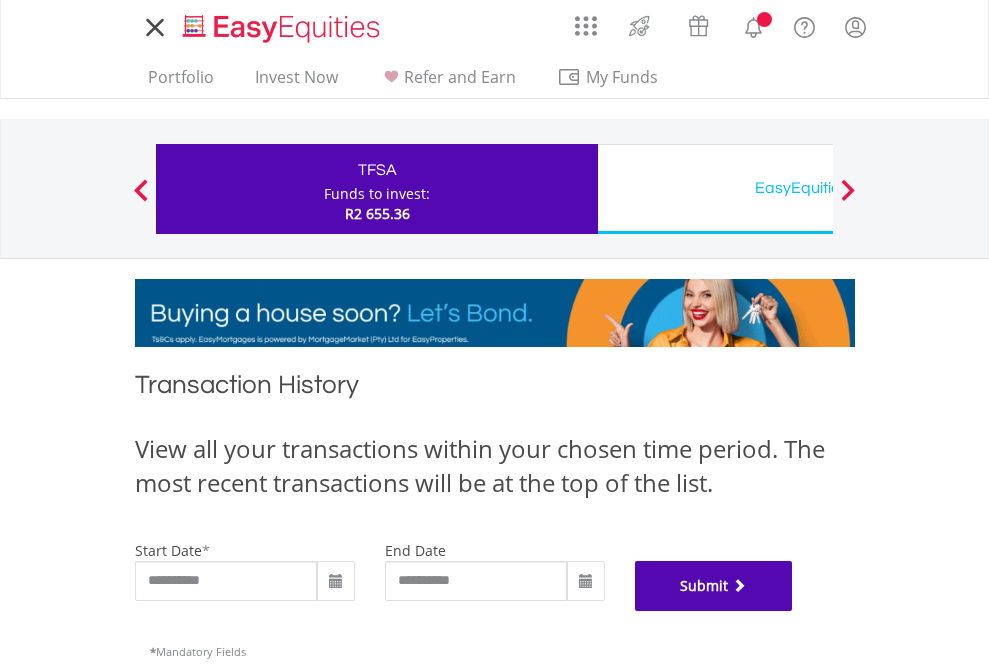 click on "Submit" at bounding box center (714, 586) 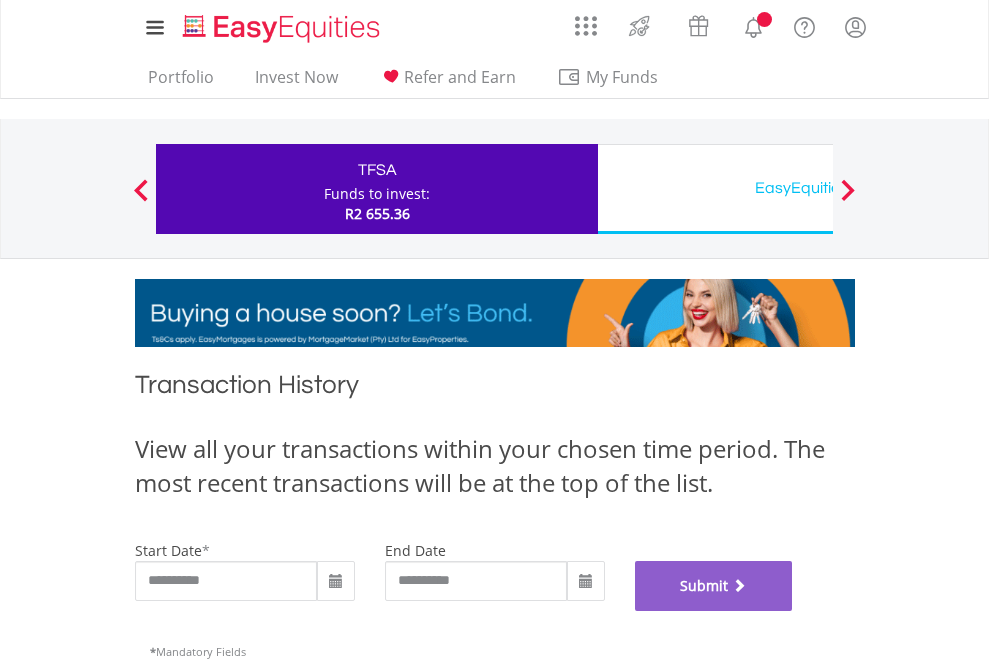 scroll, scrollTop: 811, scrollLeft: 0, axis: vertical 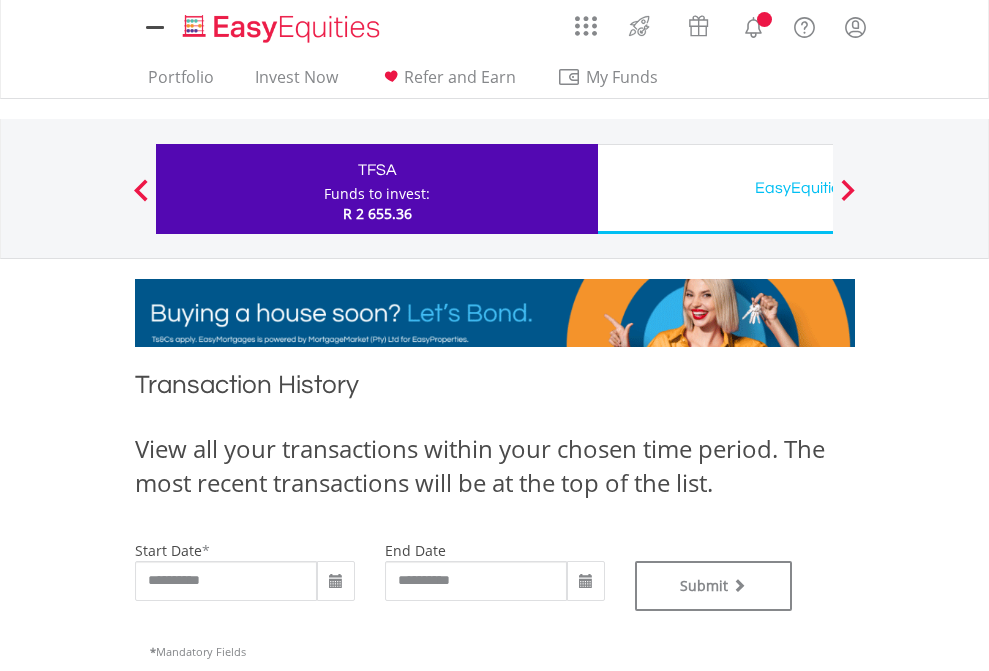 click on "EasyEquities USD" at bounding box center [818, 188] 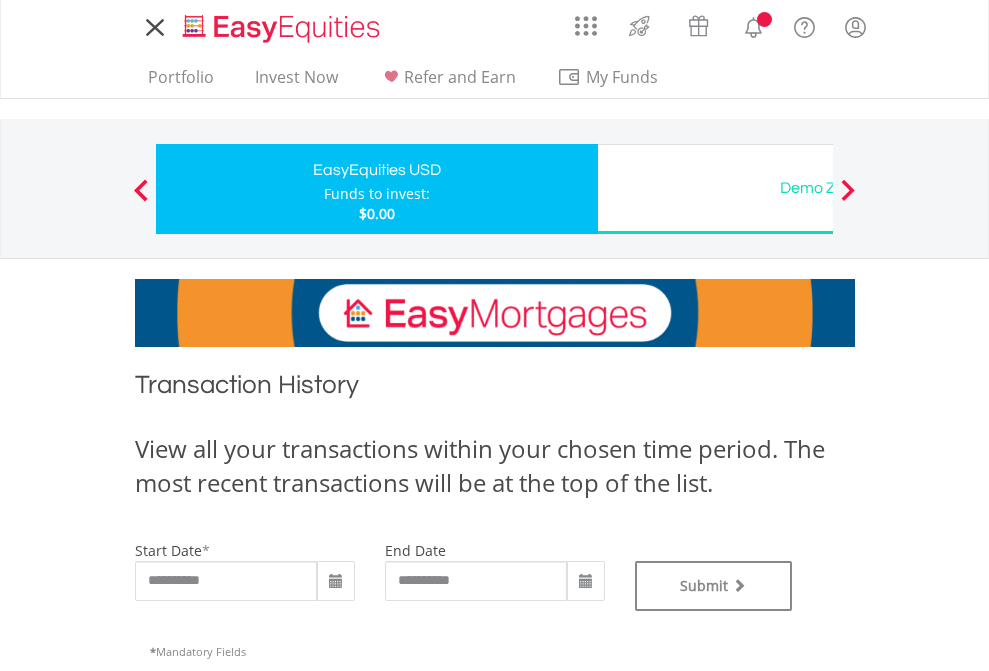 scroll, scrollTop: 0, scrollLeft: 0, axis: both 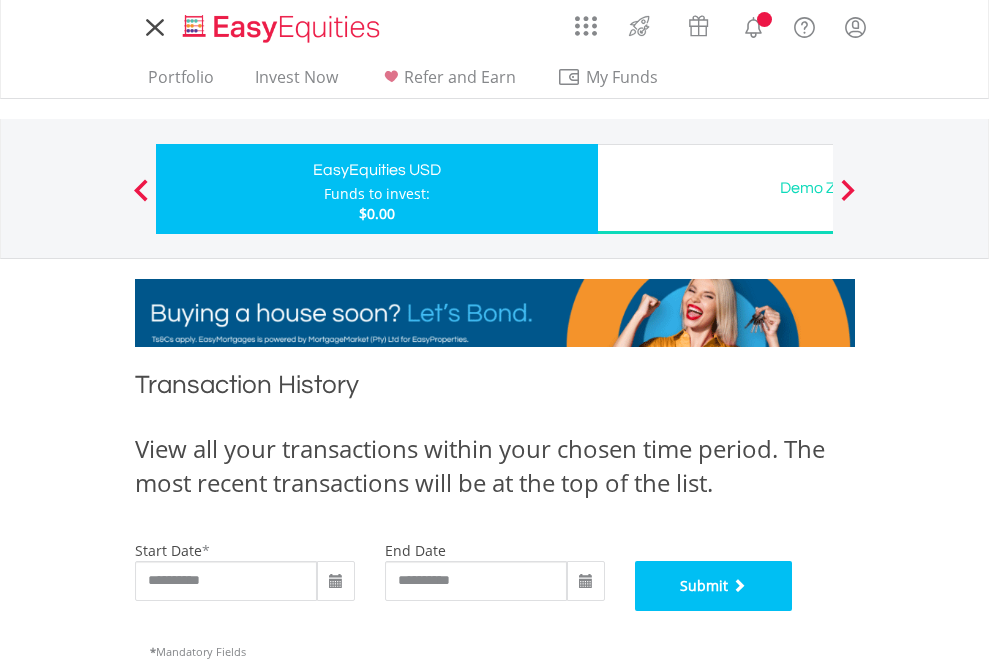 click on "Submit" at bounding box center [714, 586] 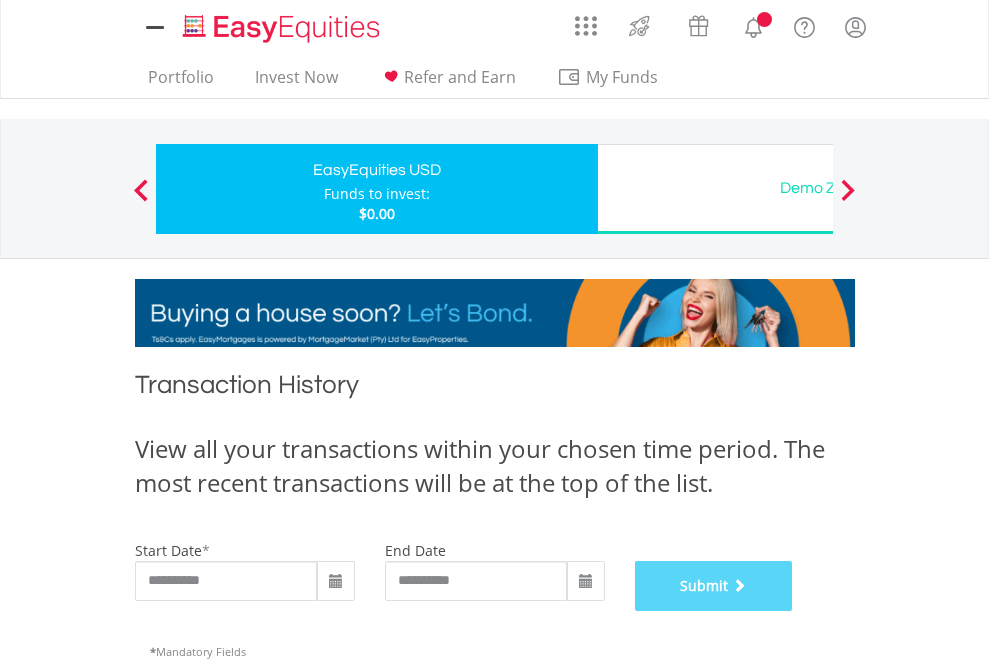 scroll, scrollTop: 811, scrollLeft: 0, axis: vertical 